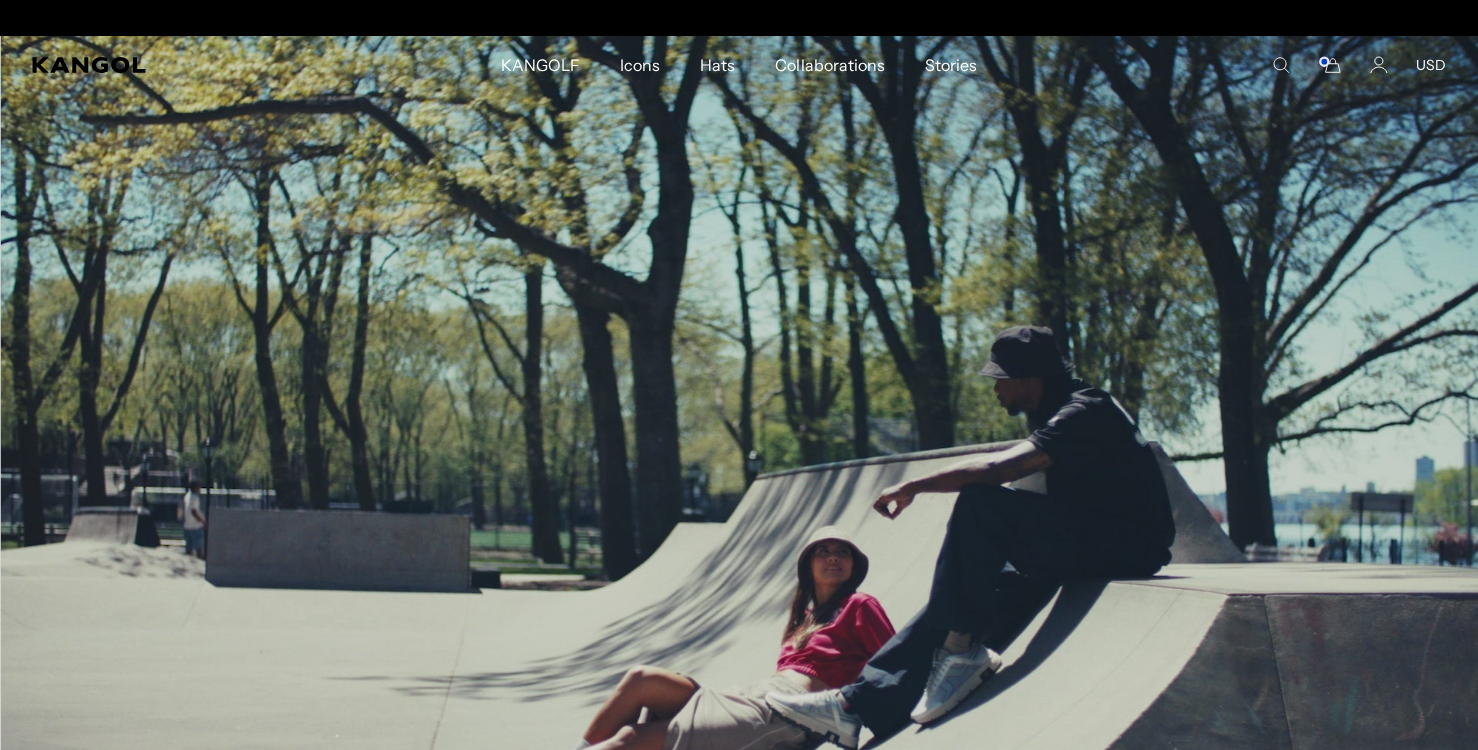 scroll, scrollTop: 0, scrollLeft: 0, axis: both 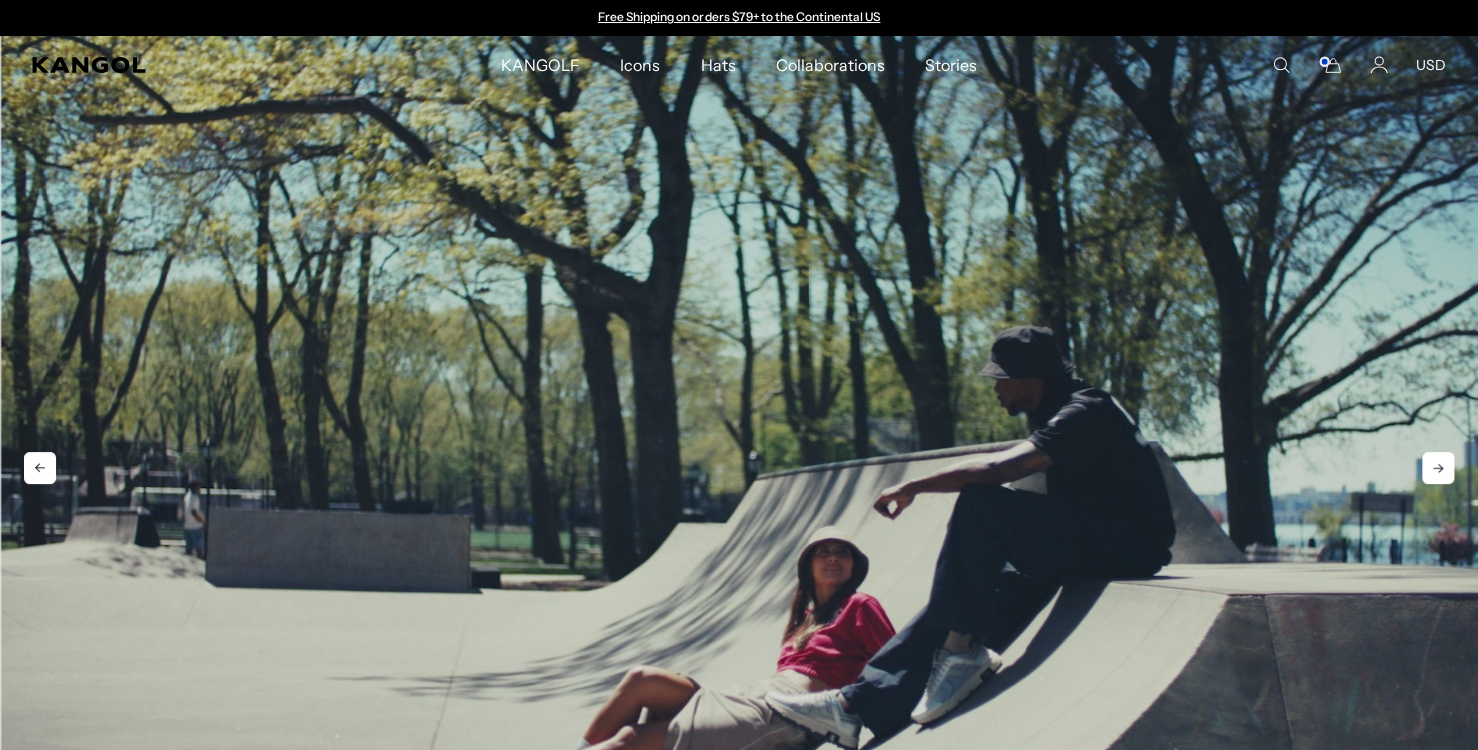 drag, startPoint x: 894, startPoint y: 297, endPoint x: 993, endPoint y: 207, distance: 133.79462 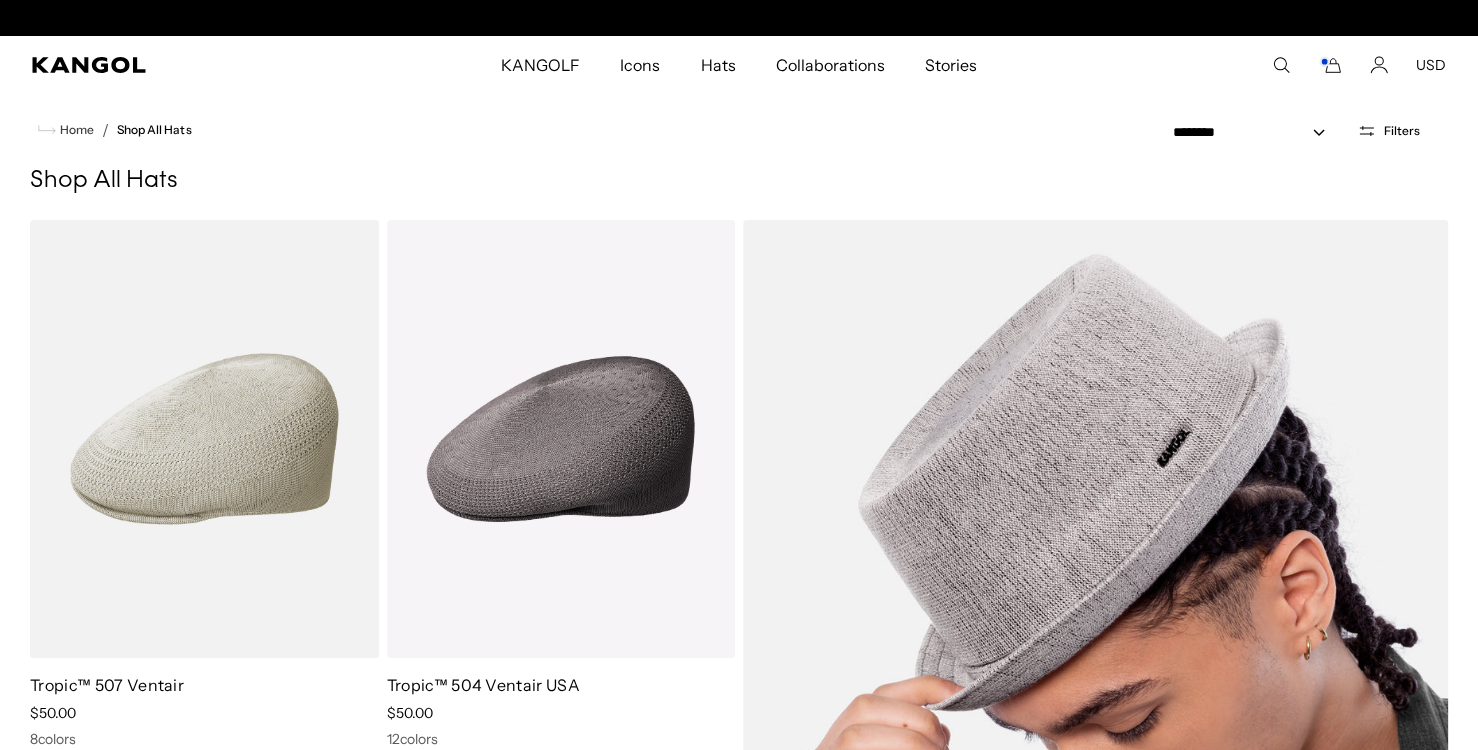 scroll, scrollTop: 996, scrollLeft: 0, axis: vertical 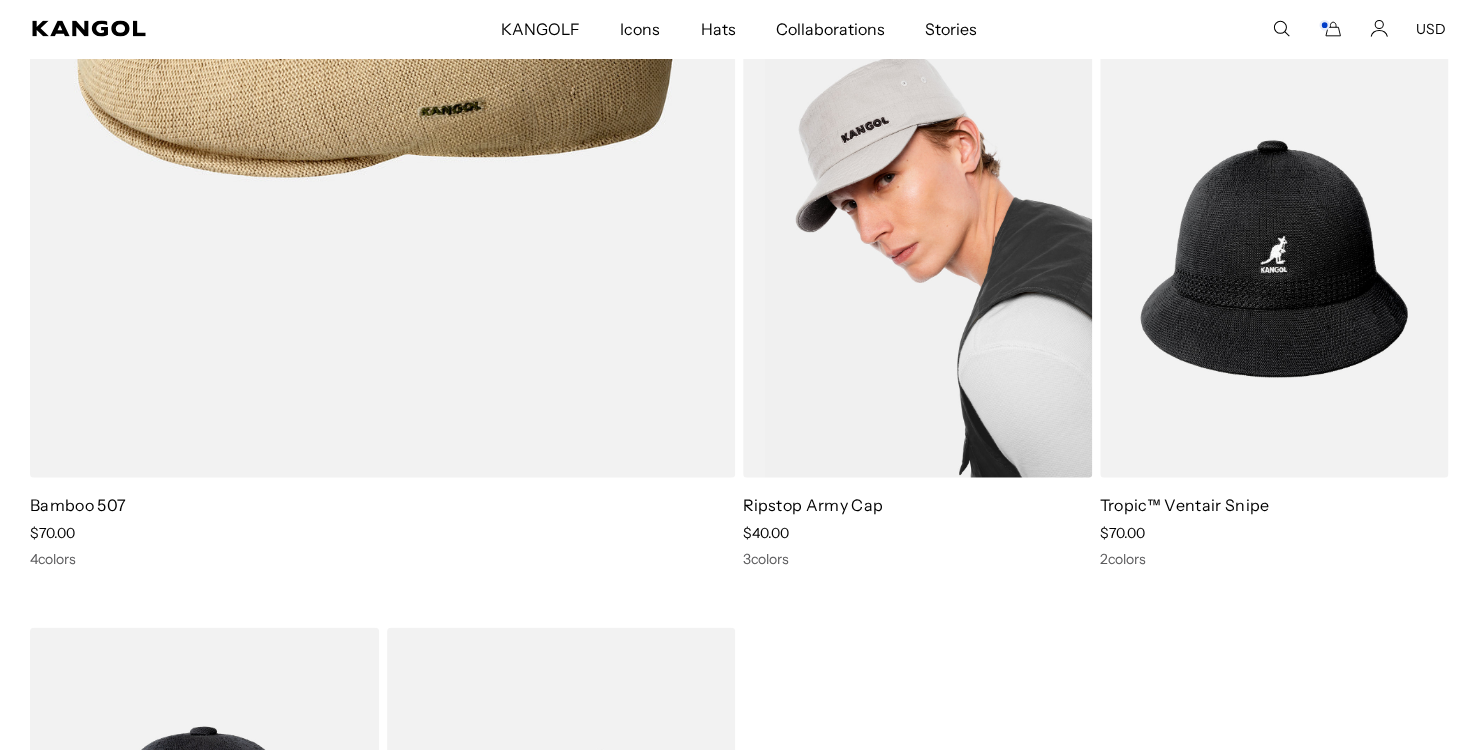click at bounding box center (917, 260) 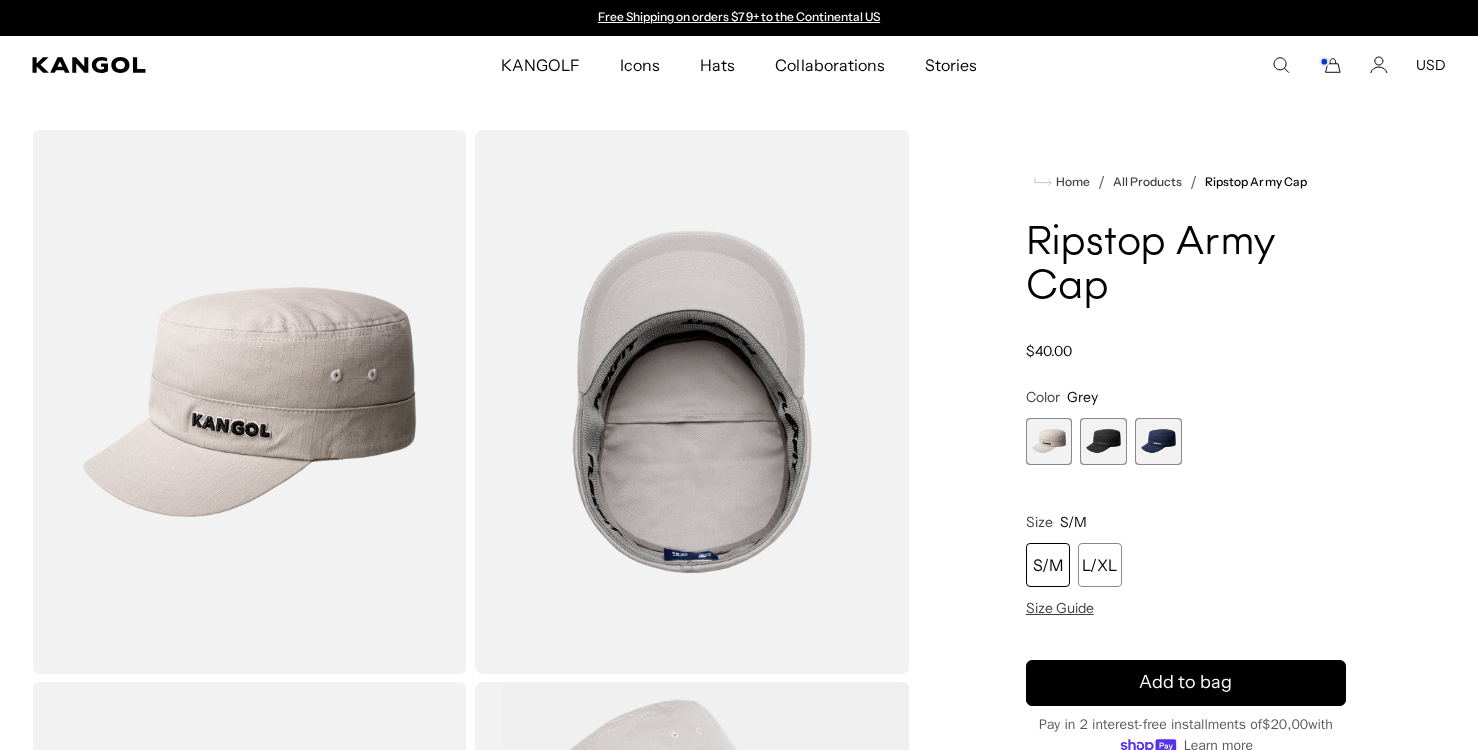 scroll, scrollTop: 0, scrollLeft: 0, axis: both 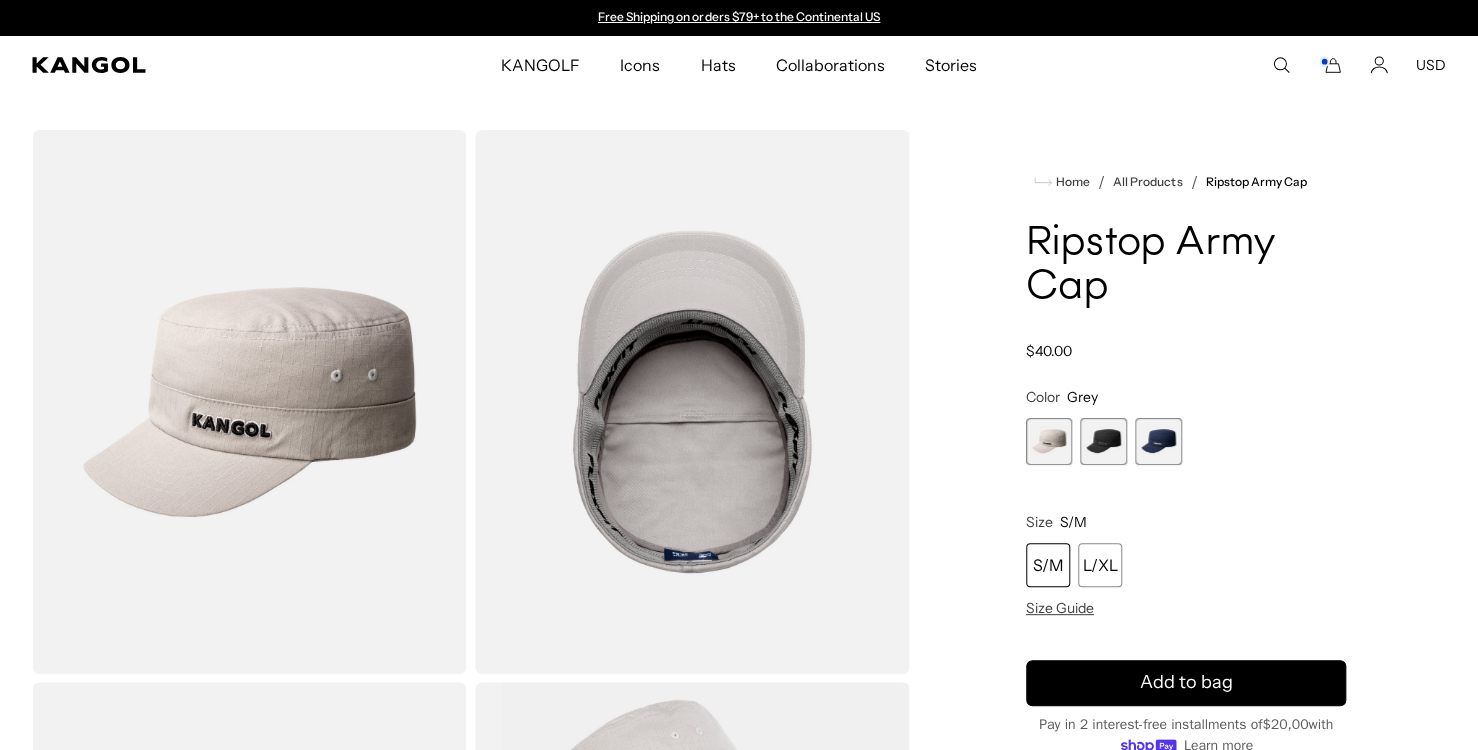 click at bounding box center [1103, 441] 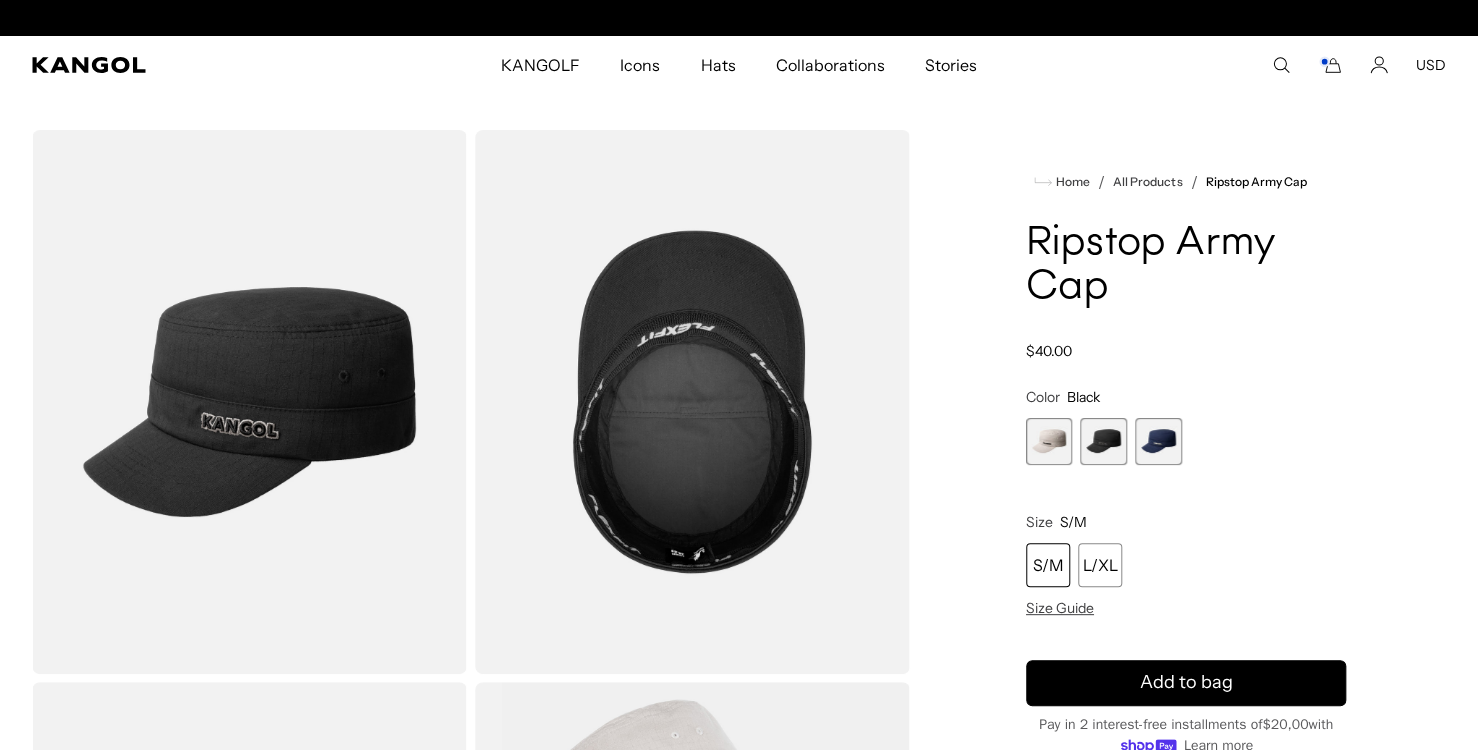 scroll, scrollTop: 40, scrollLeft: 0, axis: vertical 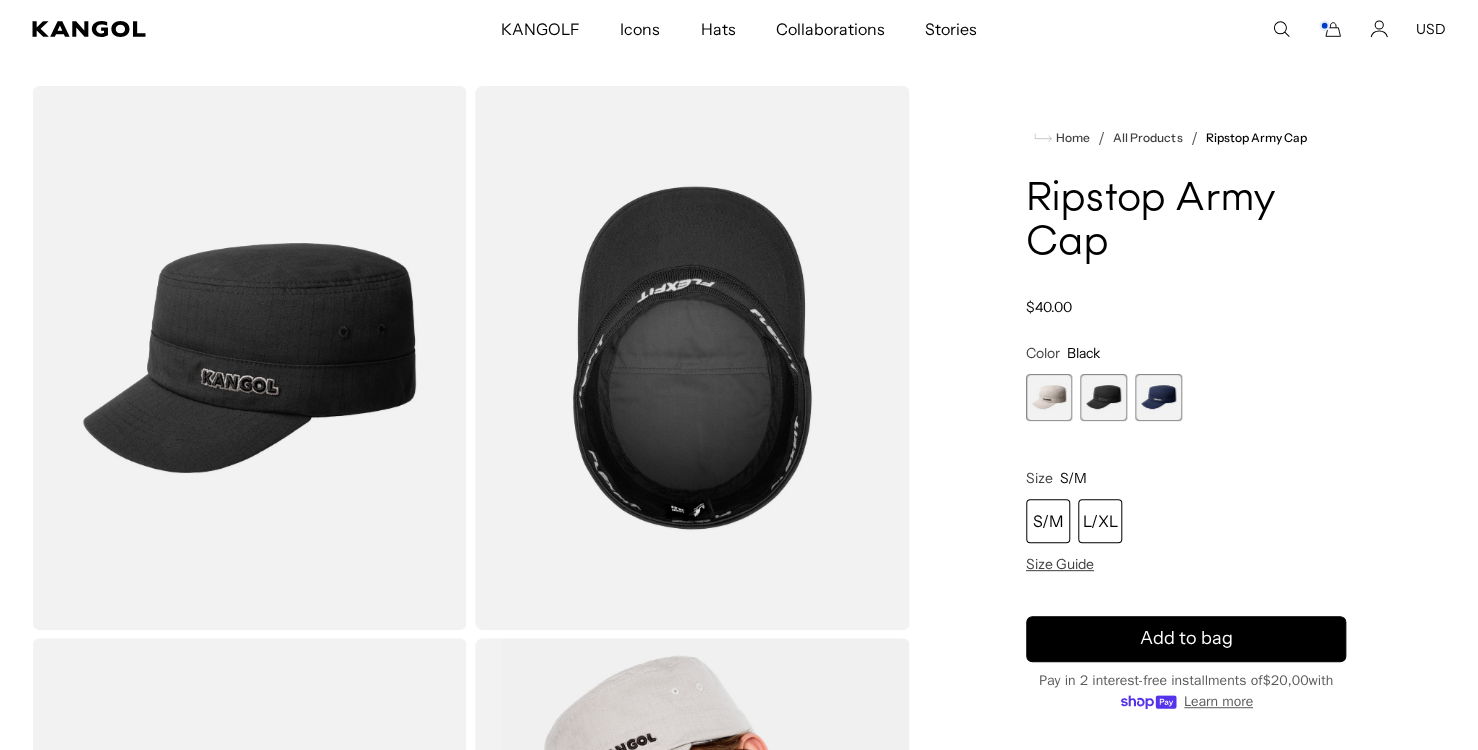 click on "L/XL" at bounding box center [1100, 521] 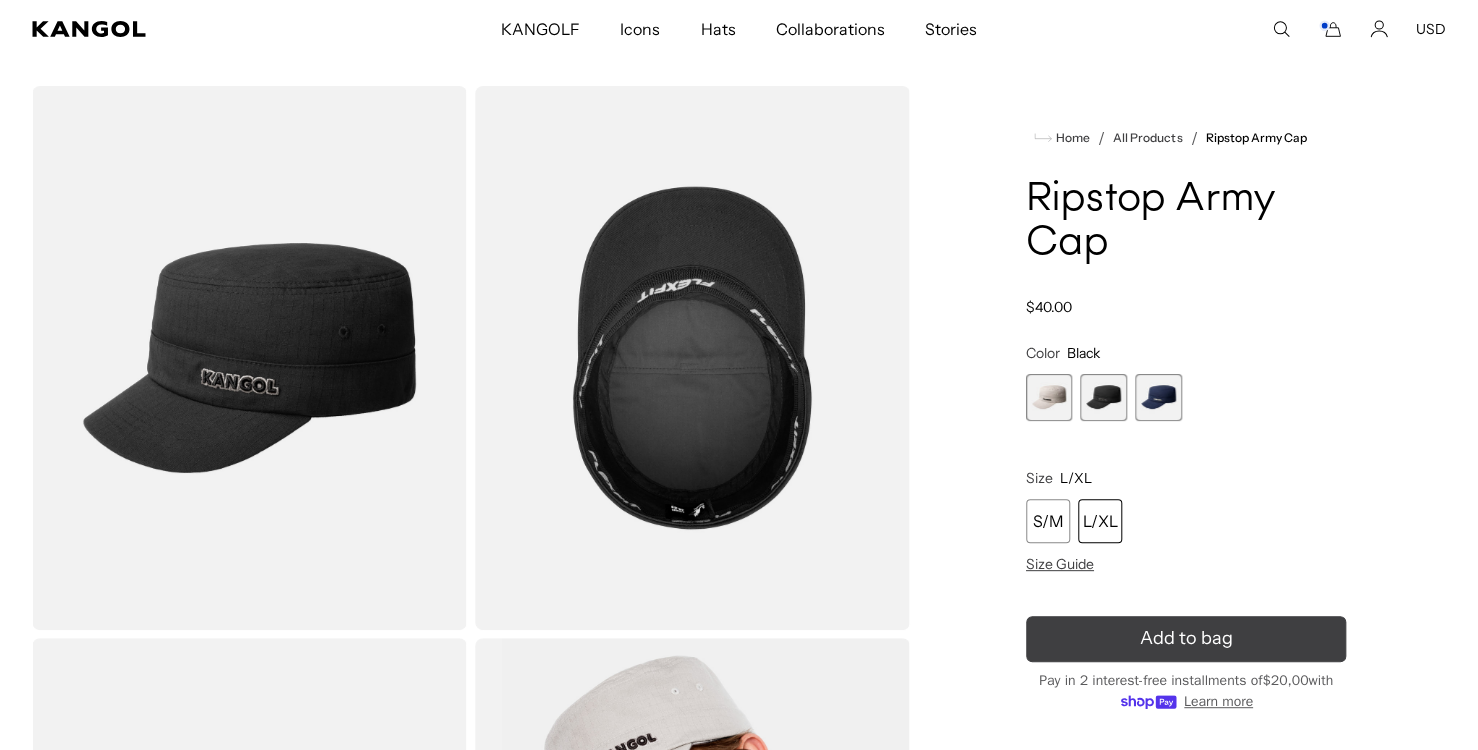 click on "Add to bag" at bounding box center (1185, 638) 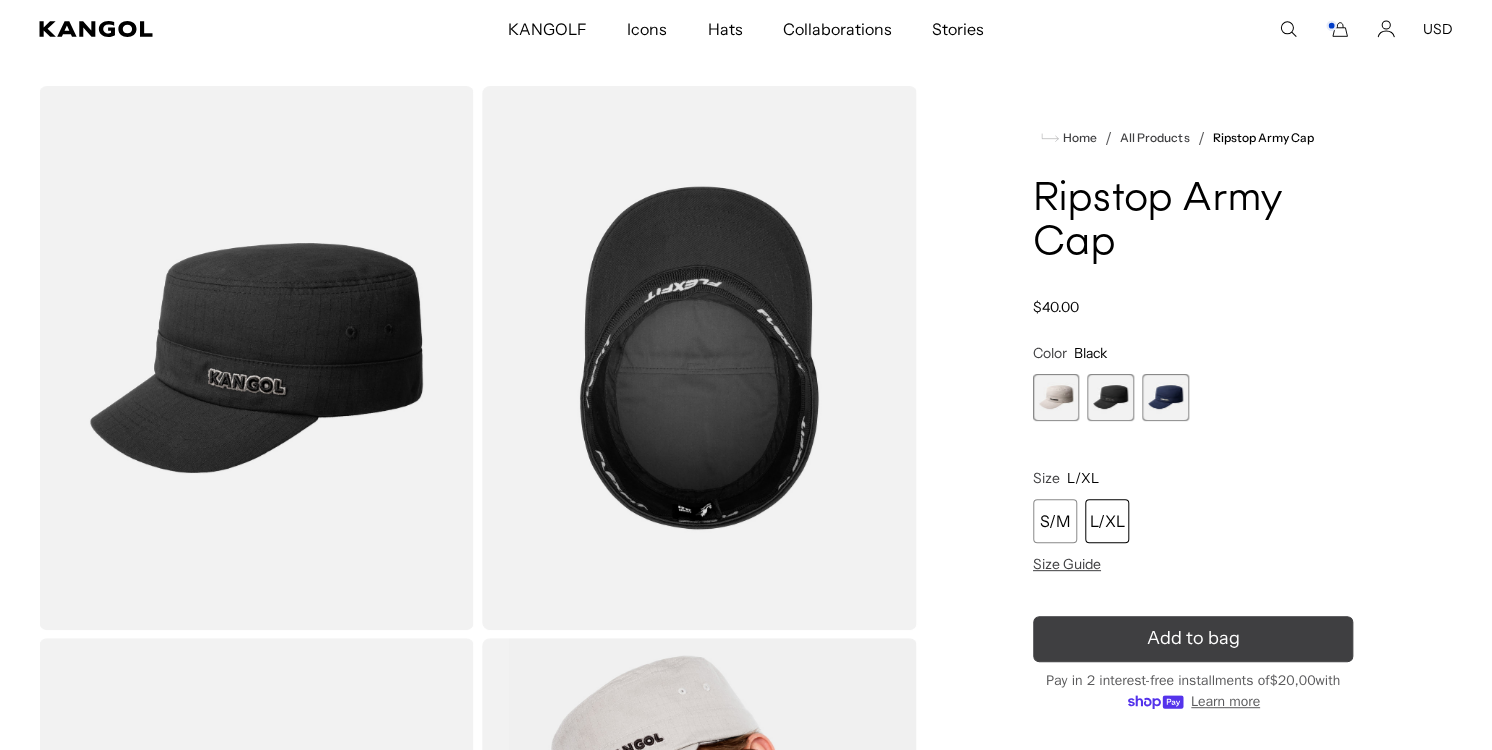scroll, scrollTop: 0, scrollLeft: 0, axis: both 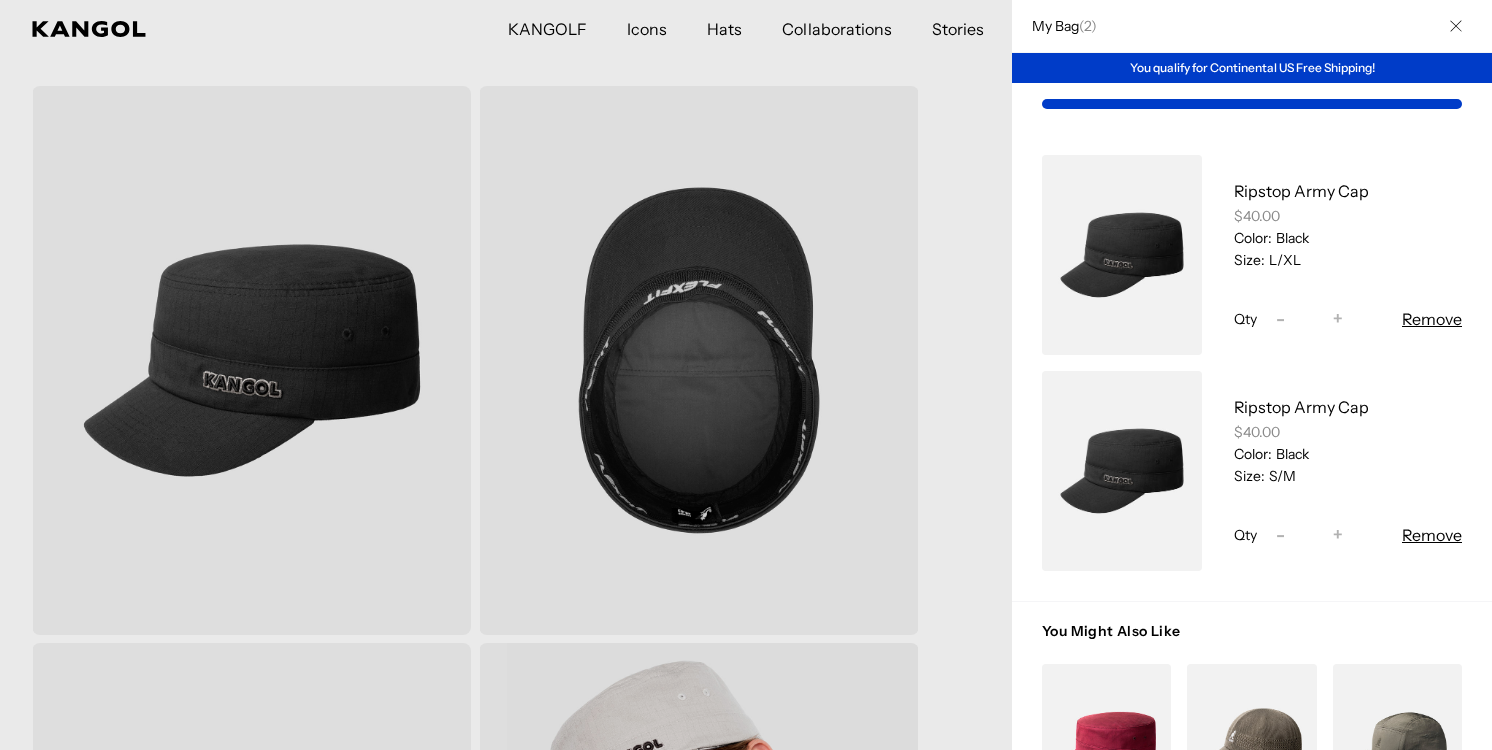 click on "-" at bounding box center [1280, 535] 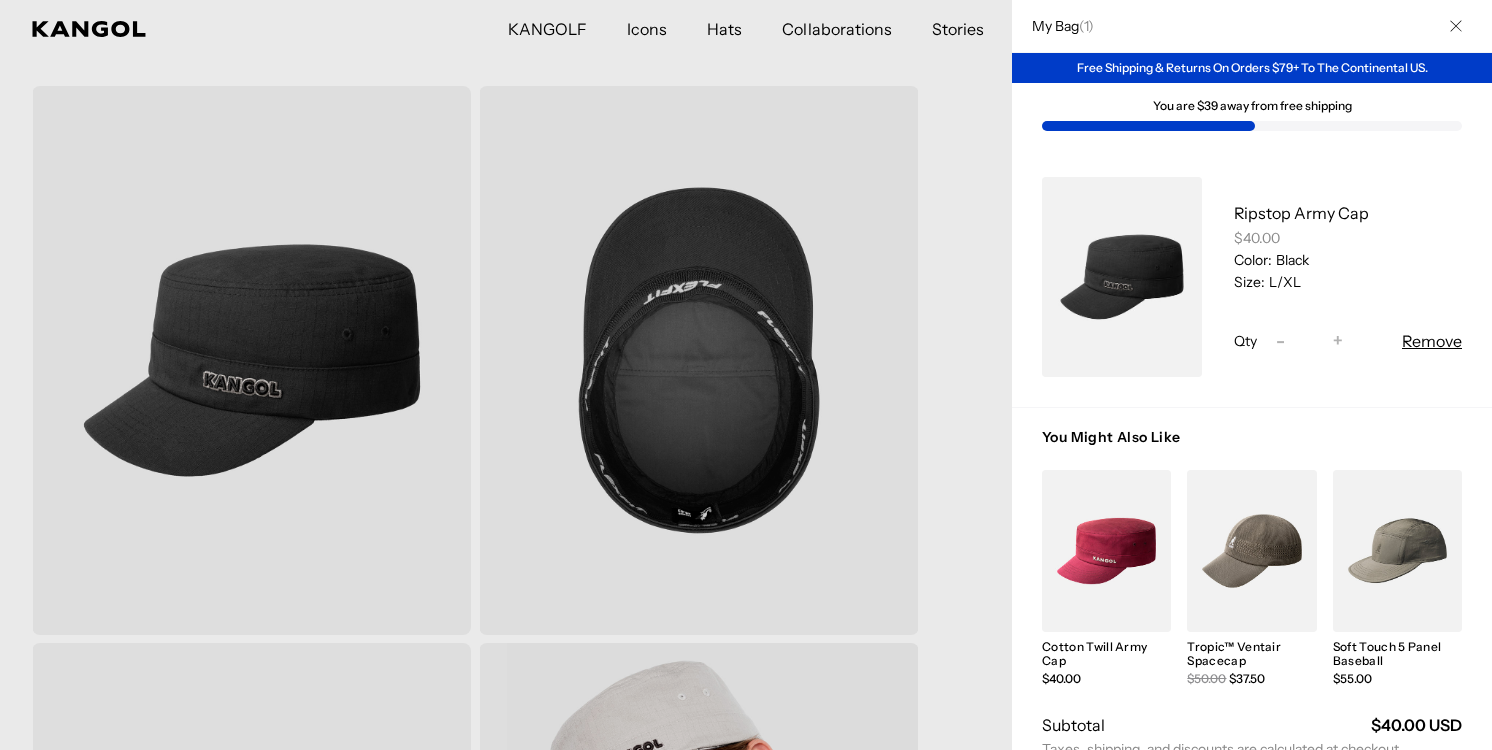 scroll, scrollTop: 0, scrollLeft: 0, axis: both 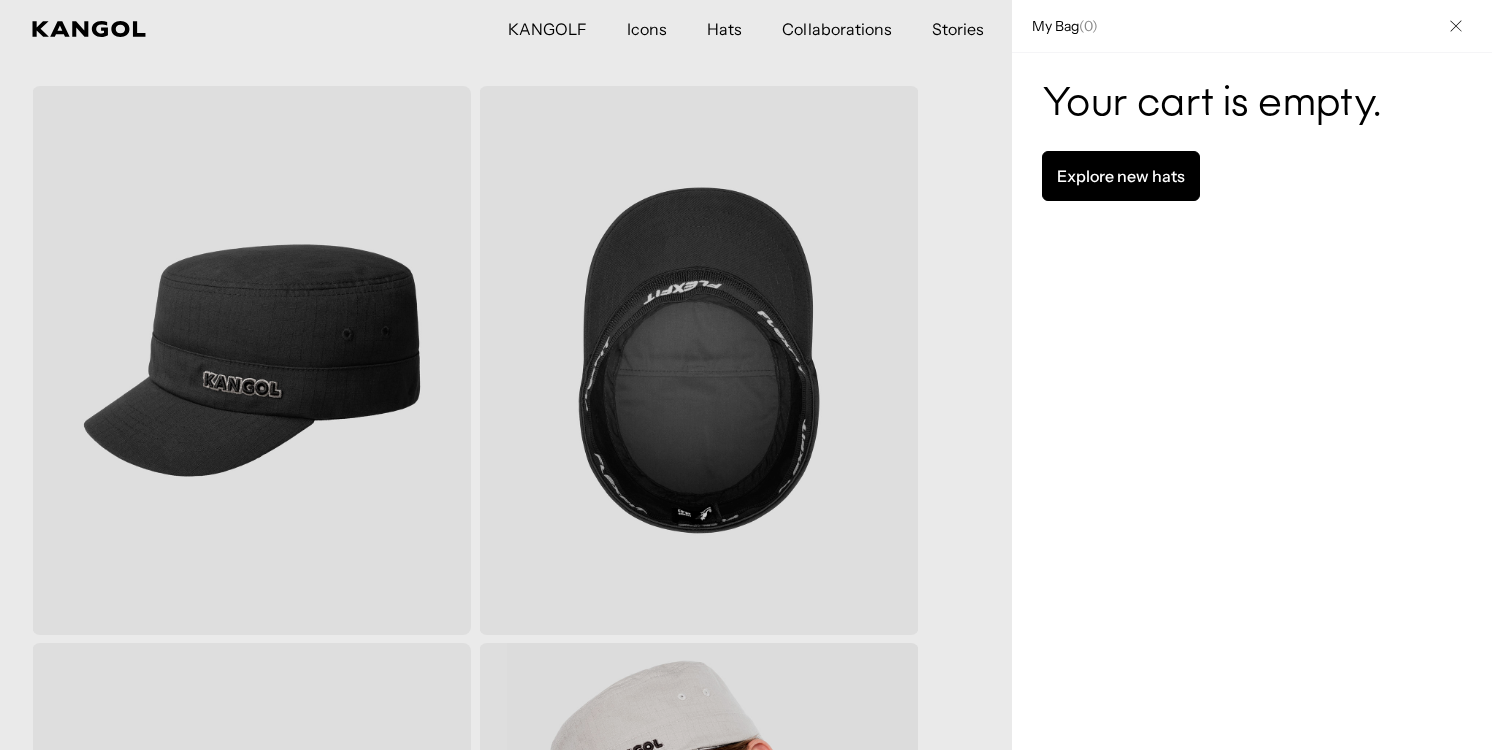 click on "Explore new hats" at bounding box center (1121, 176) 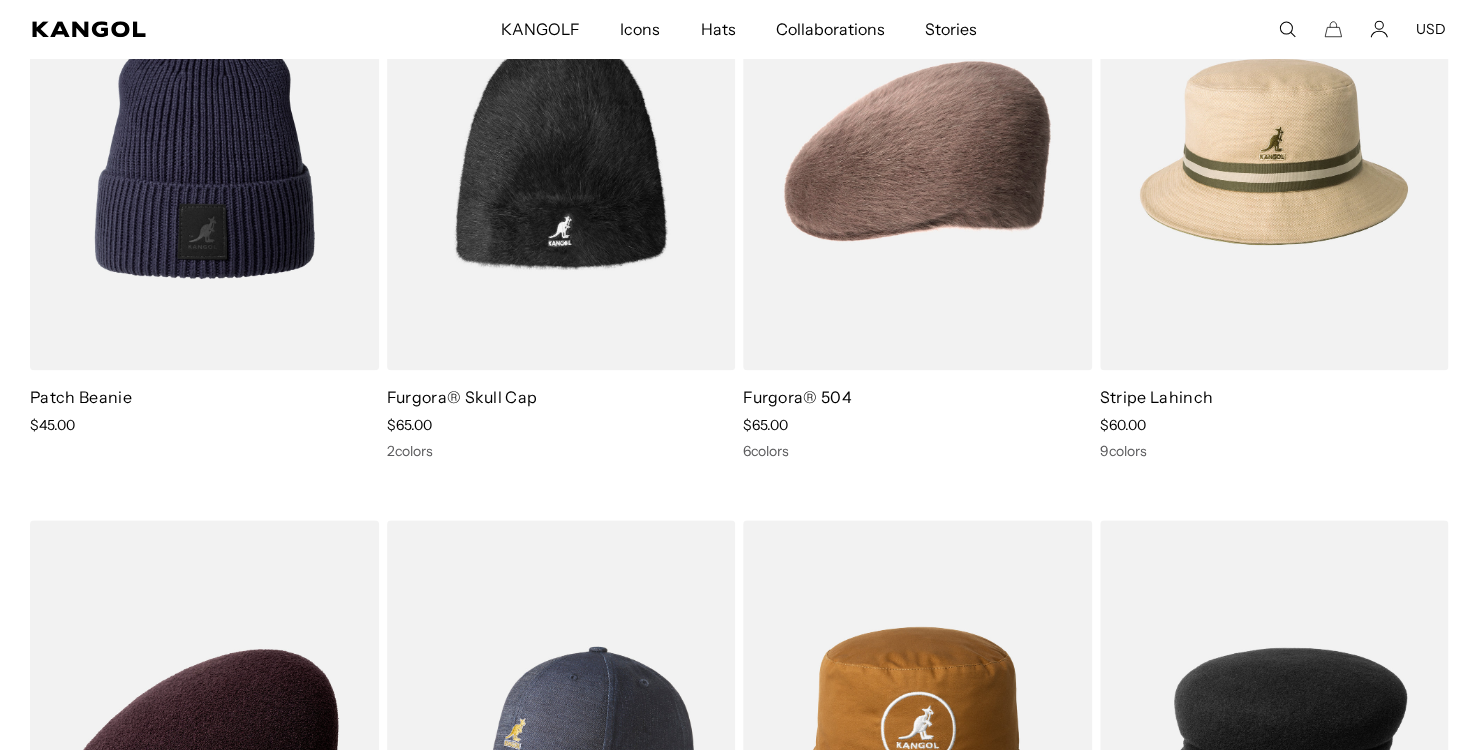 scroll, scrollTop: 896, scrollLeft: 0, axis: vertical 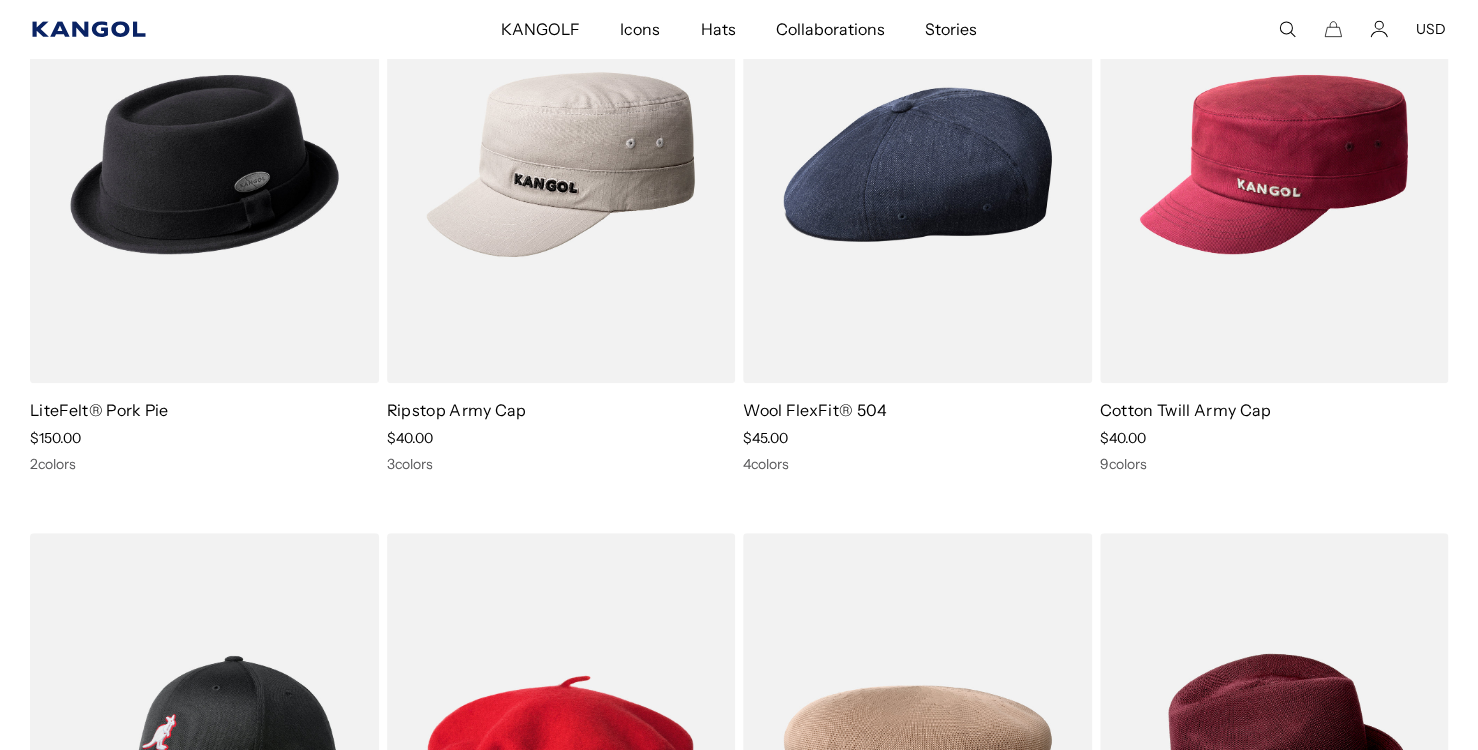 click 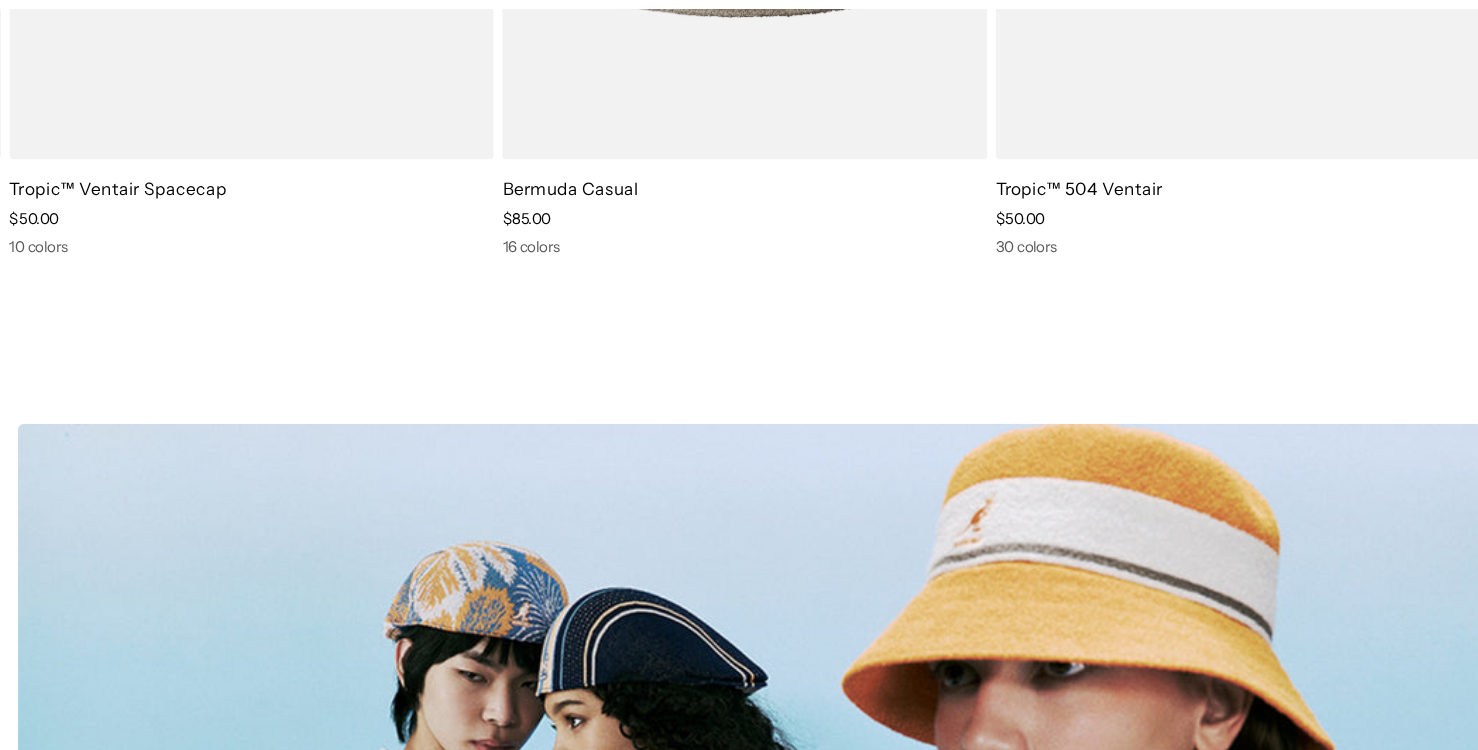 scroll, scrollTop: 0, scrollLeft: 0, axis: both 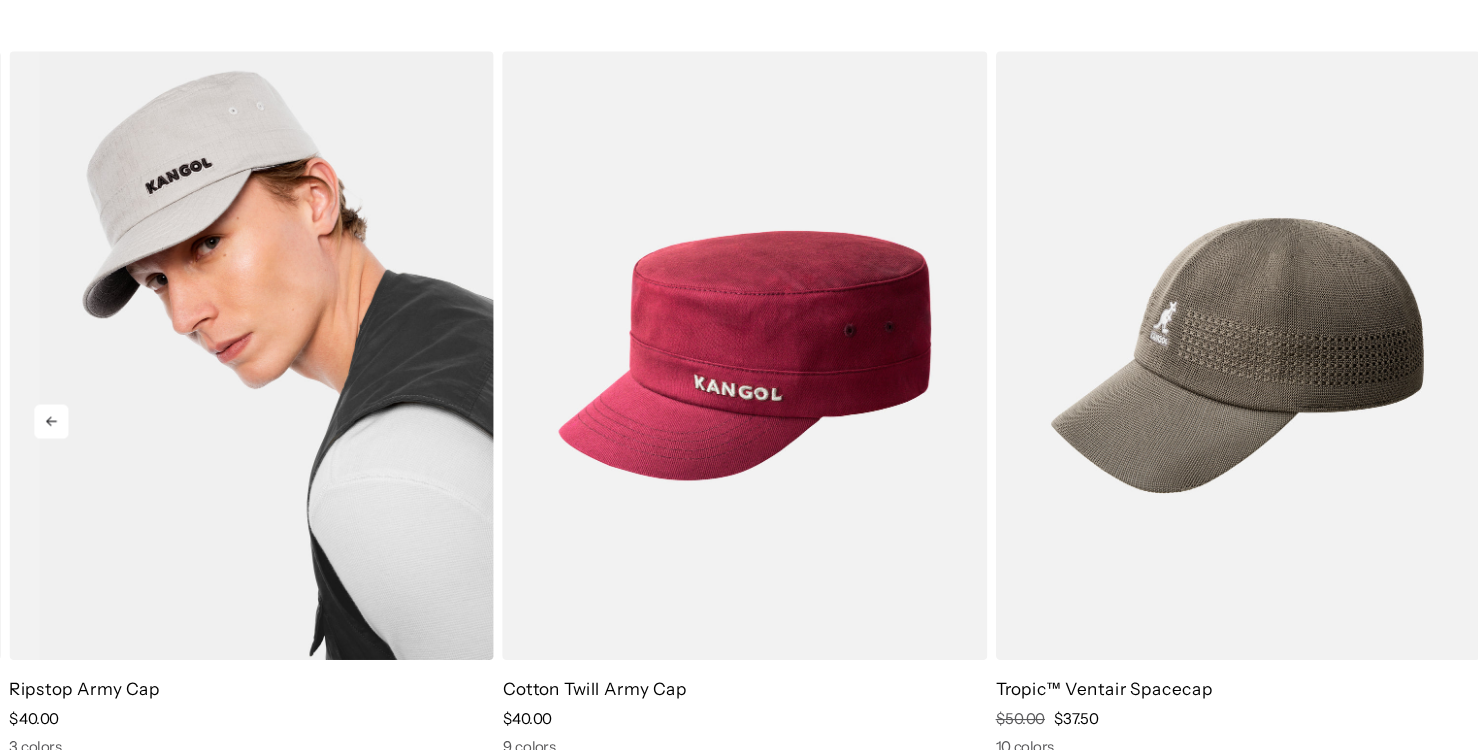 click at bounding box center (234, 381) 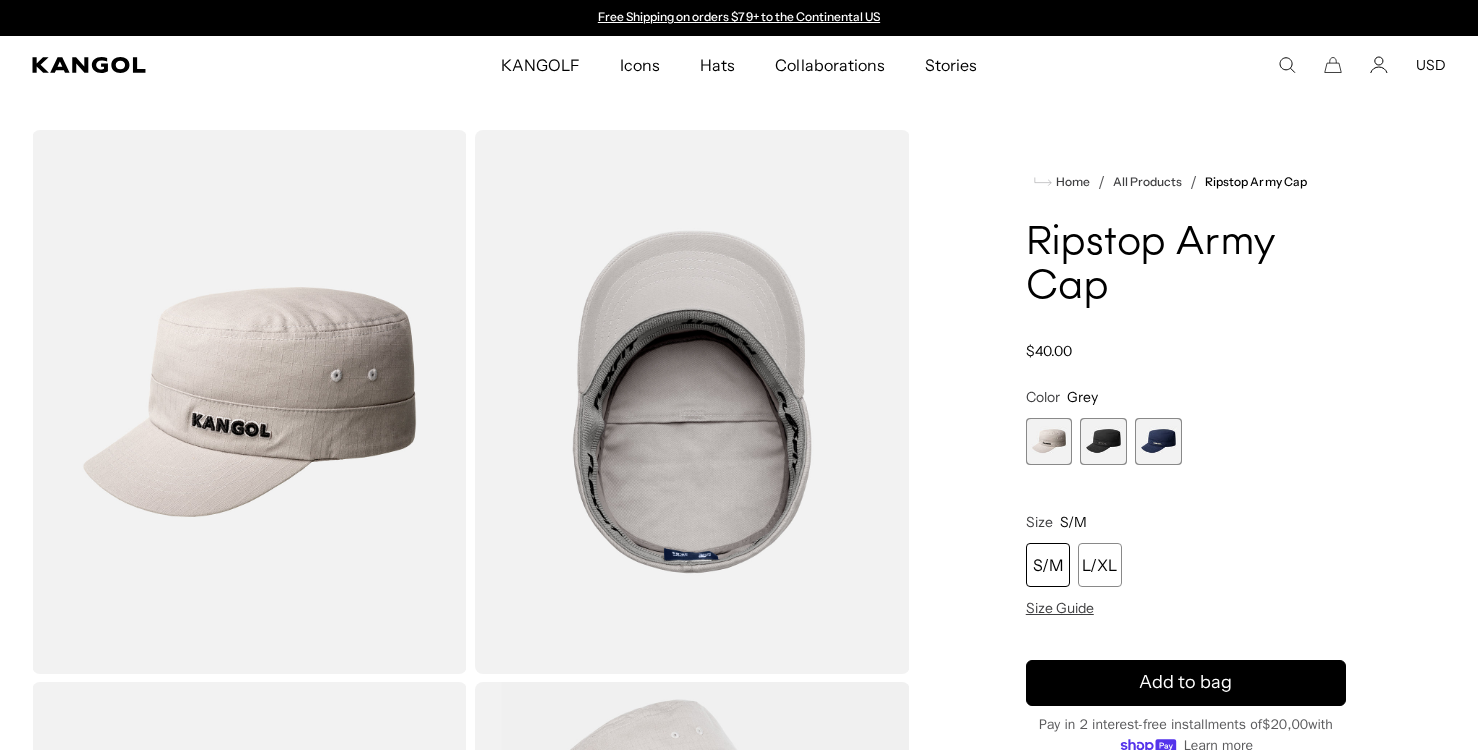 scroll, scrollTop: 0, scrollLeft: 0, axis: both 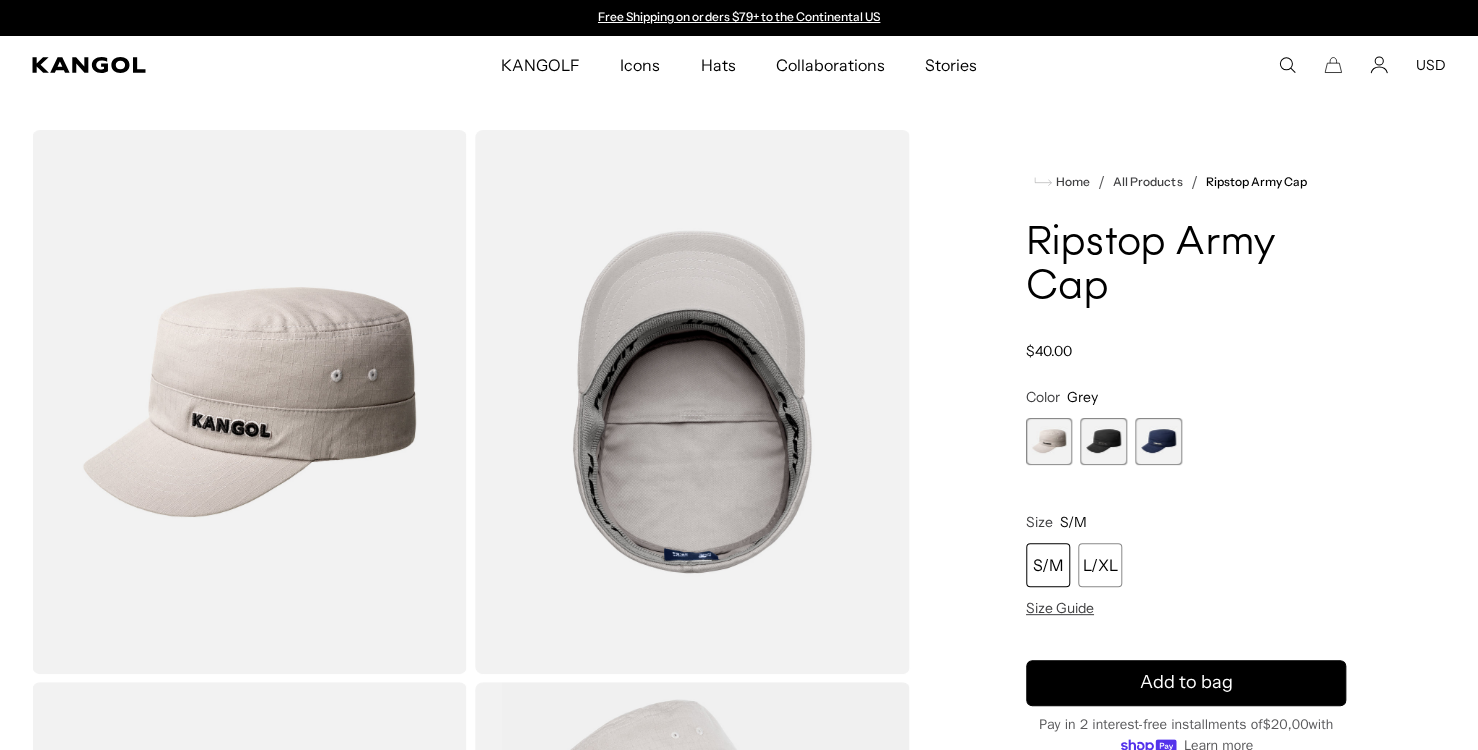 click at bounding box center (1103, 441) 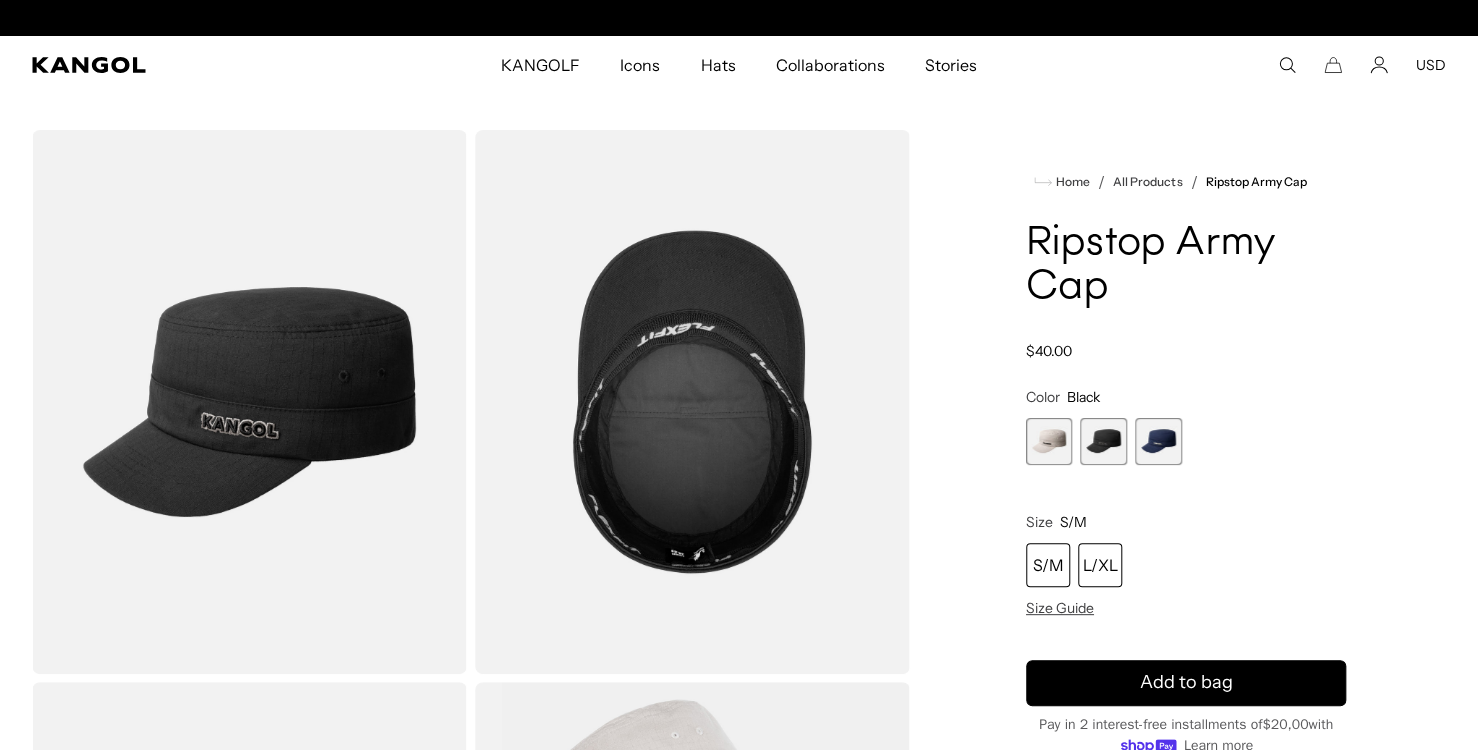 scroll, scrollTop: 0, scrollLeft: 0, axis: both 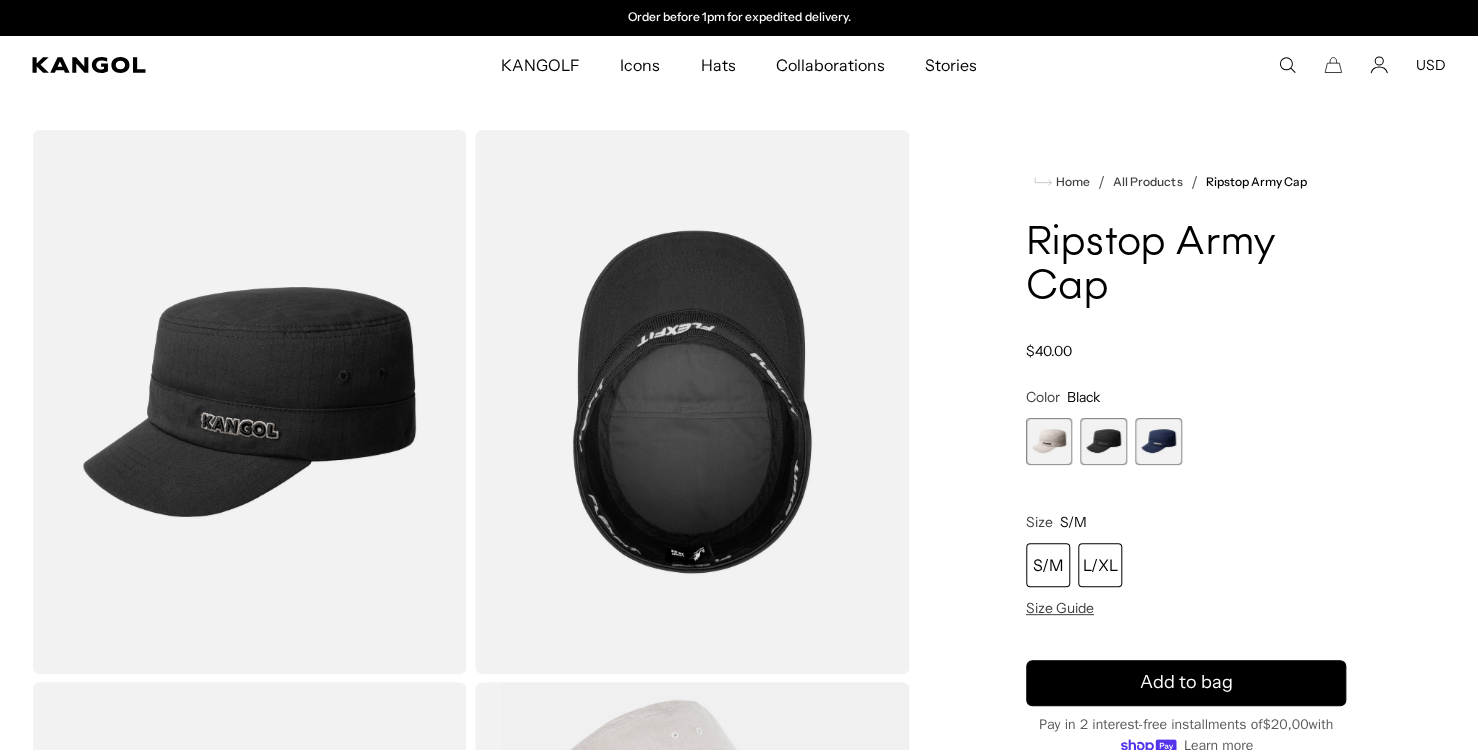 click on "L/XL" at bounding box center [1100, 565] 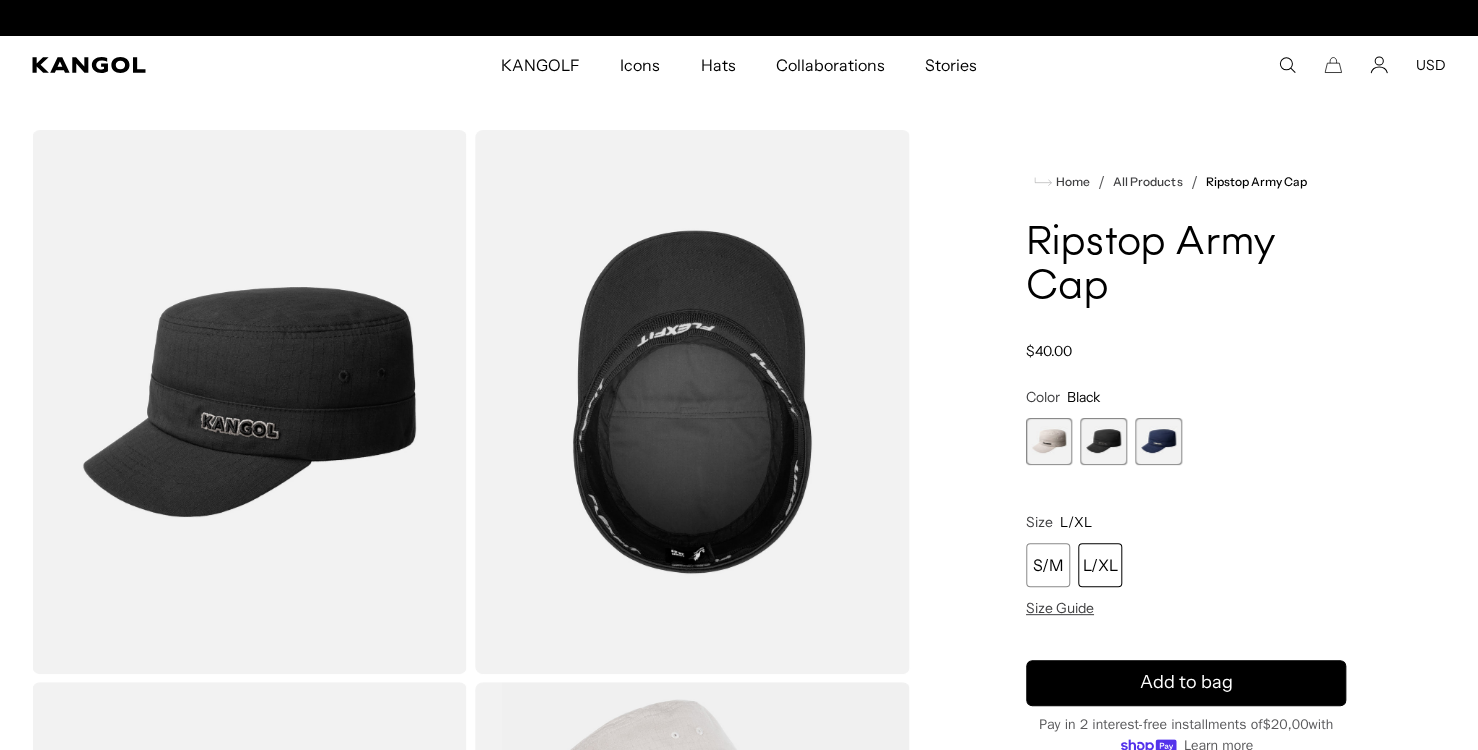 scroll, scrollTop: 0, scrollLeft: 0, axis: both 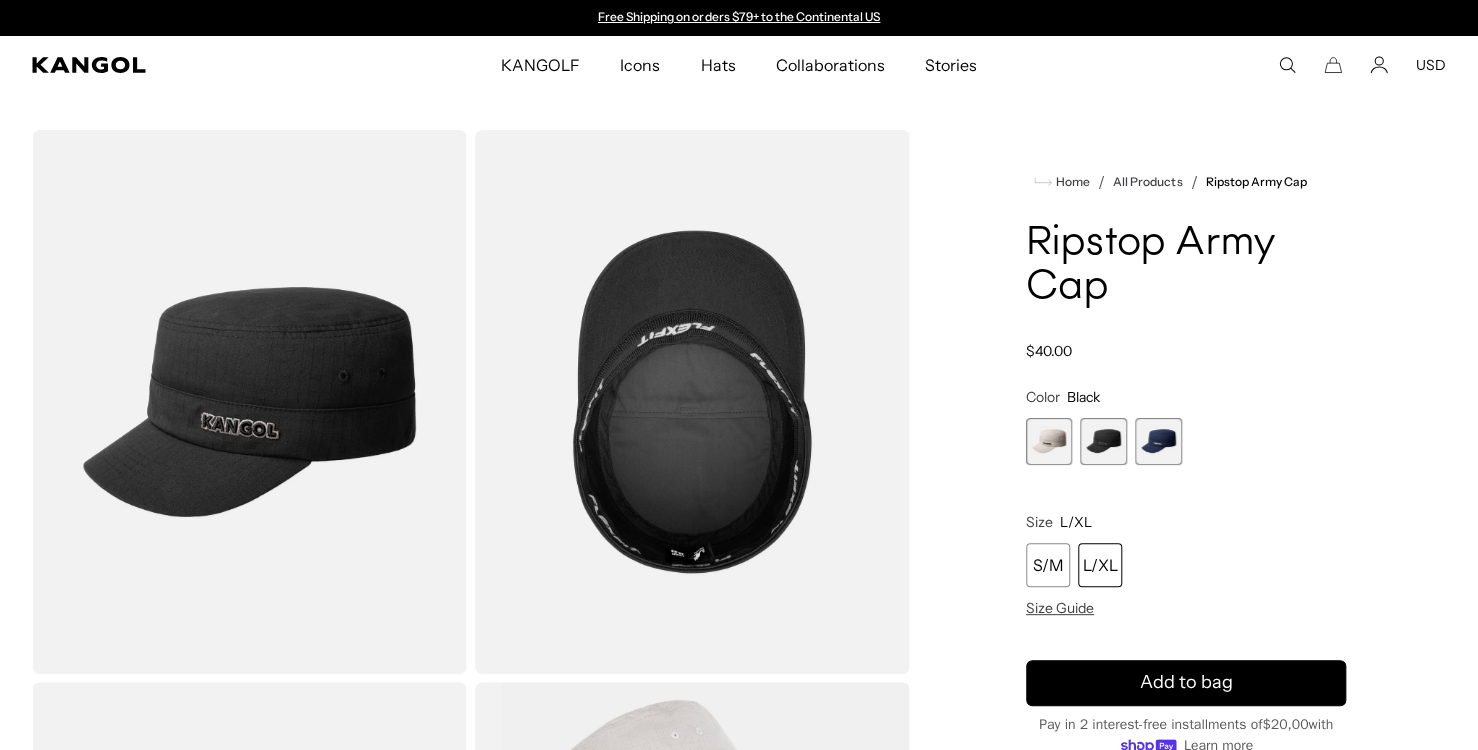 click on "L/XL" at bounding box center [1100, 565] 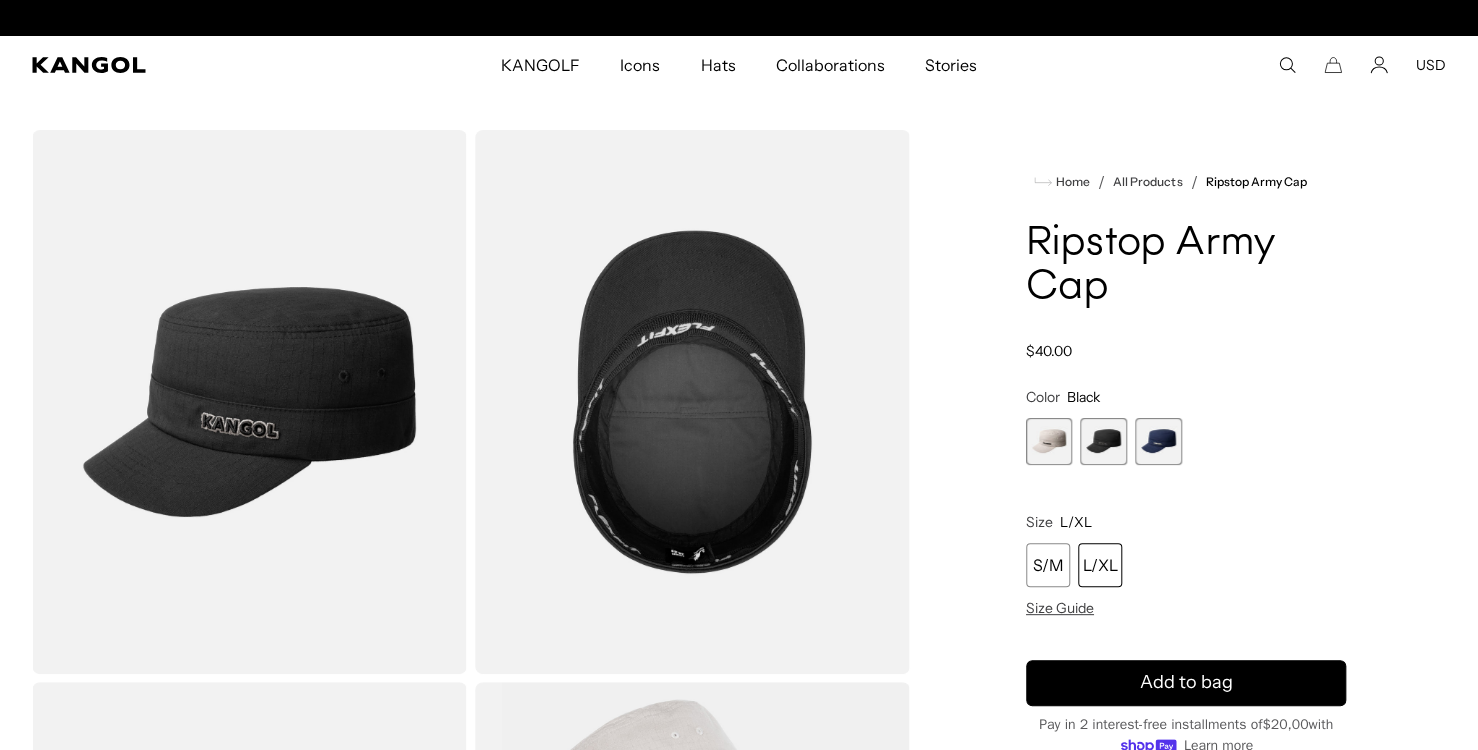 scroll, scrollTop: 0, scrollLeft: 412, axis: horizontal 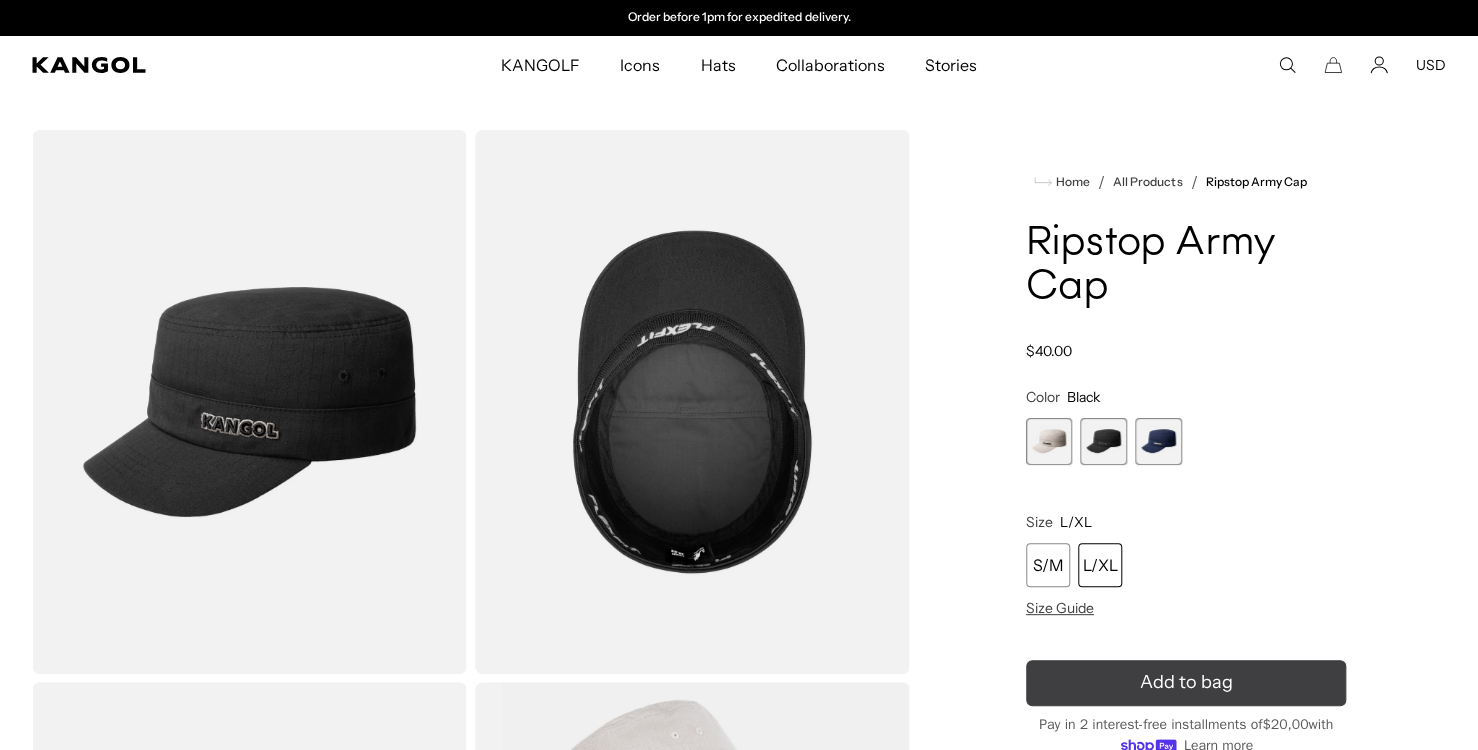 click on "Add to bag" at bounding box center [1185, 682] 